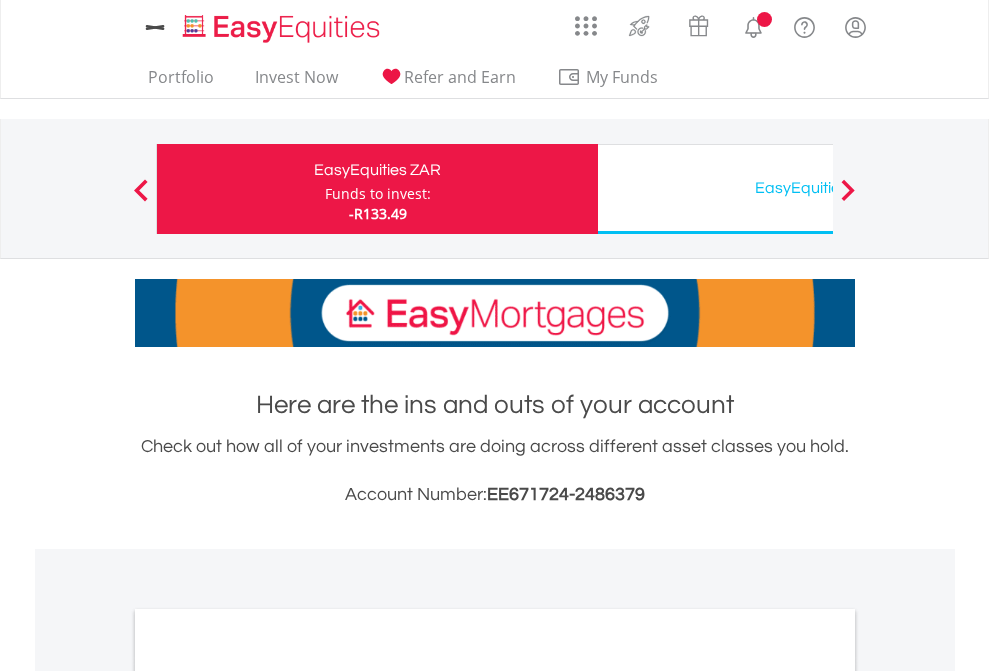 scroll, scrollTop: 0, scrollLeft: 0, axis: both 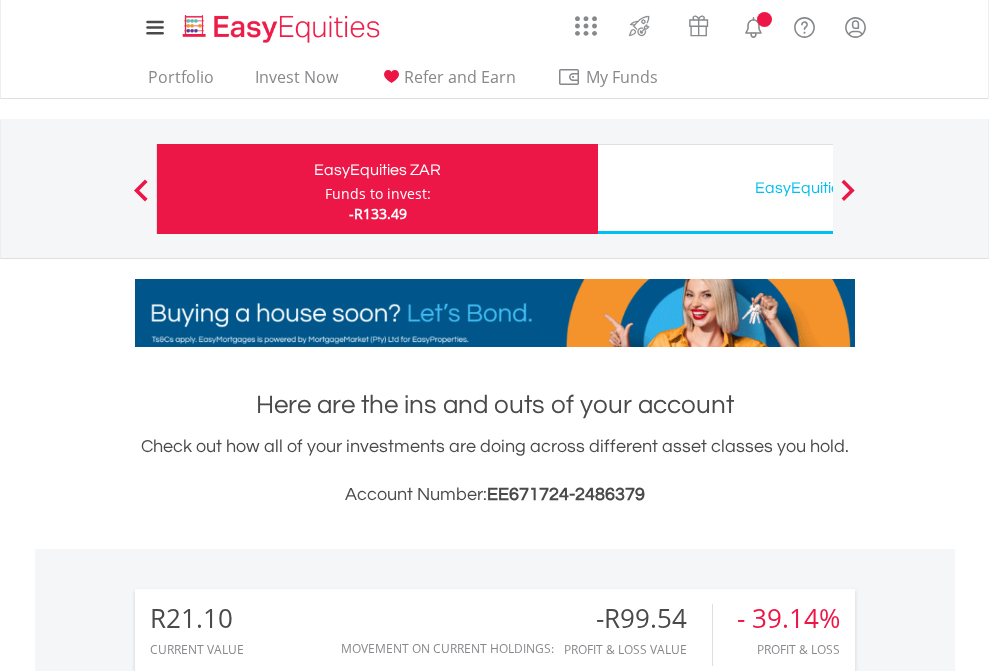 click on "Funds to invest:" at bounding box center [378, 194] 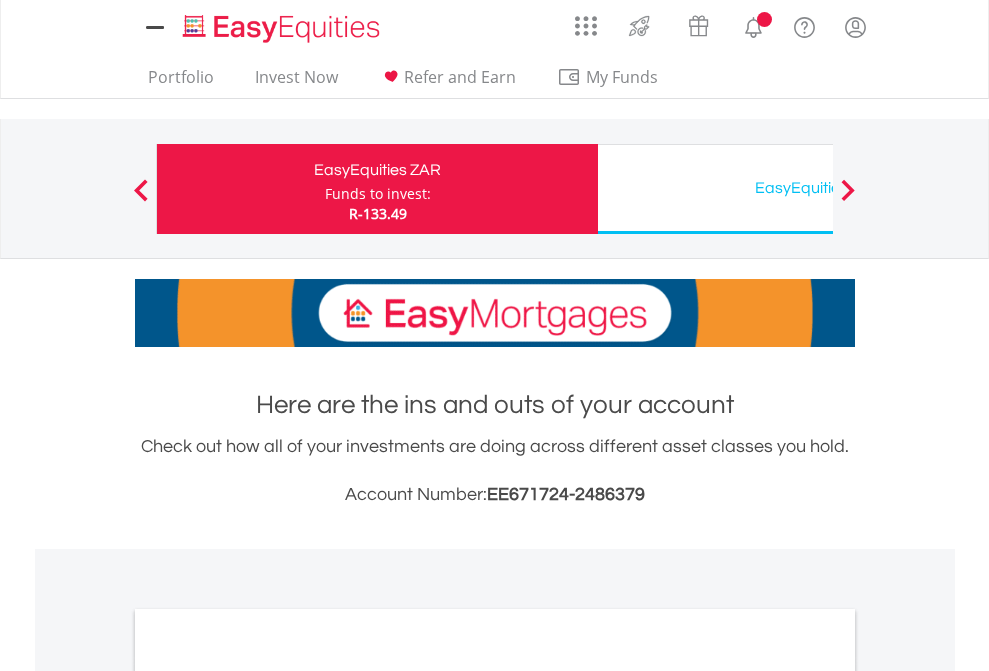 scroll, scrollTop: 0, scrollLeft: 0, axis: both 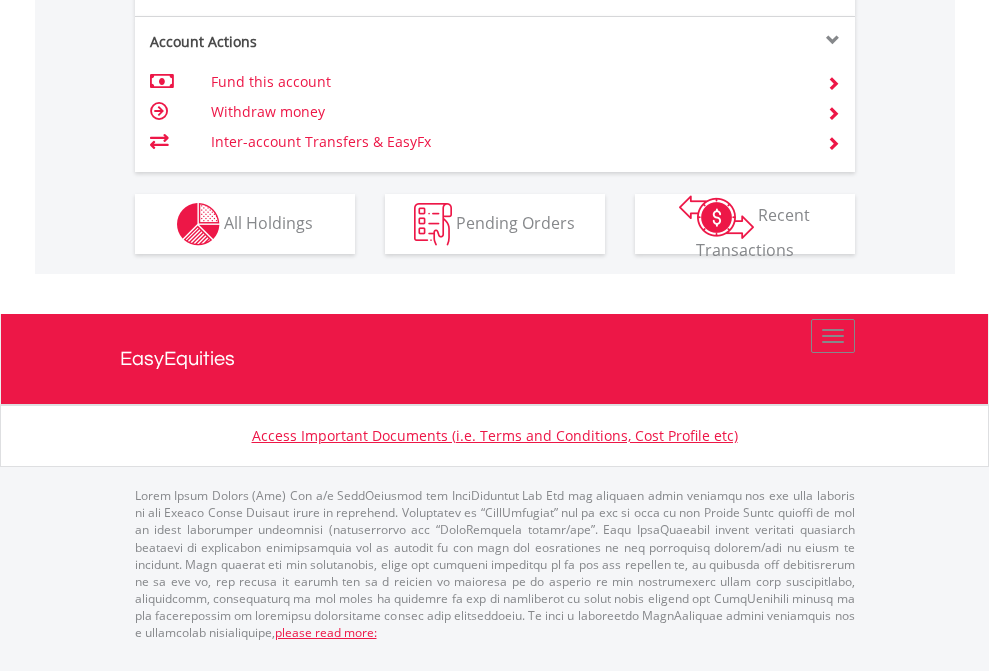 click on "Investment types" at bounding box center (706, -337) 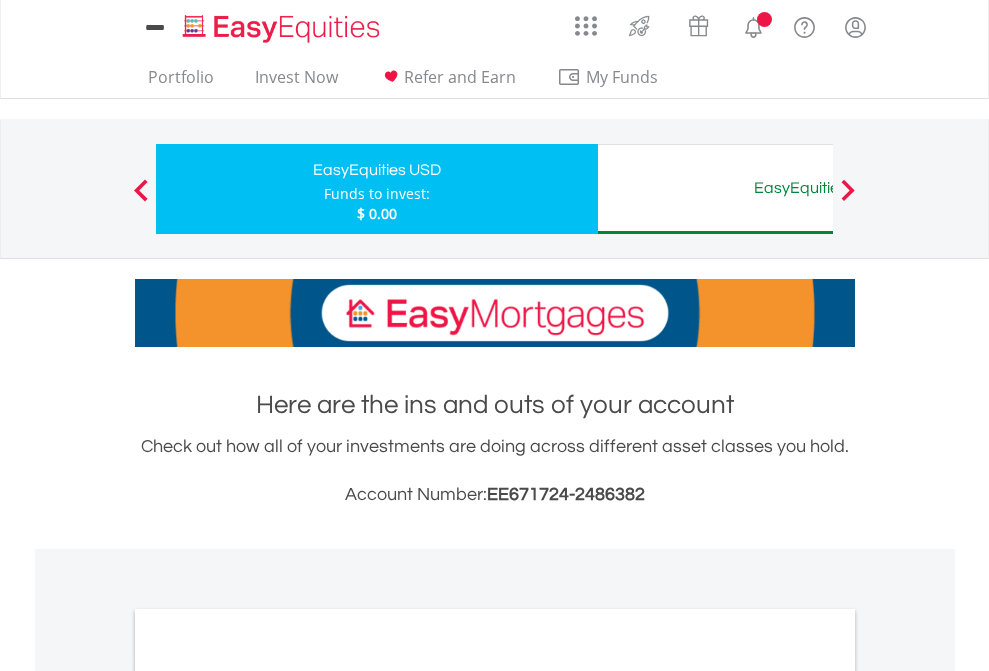 scroll, scrollTop: 0, scrollLeft: 0, axis: both 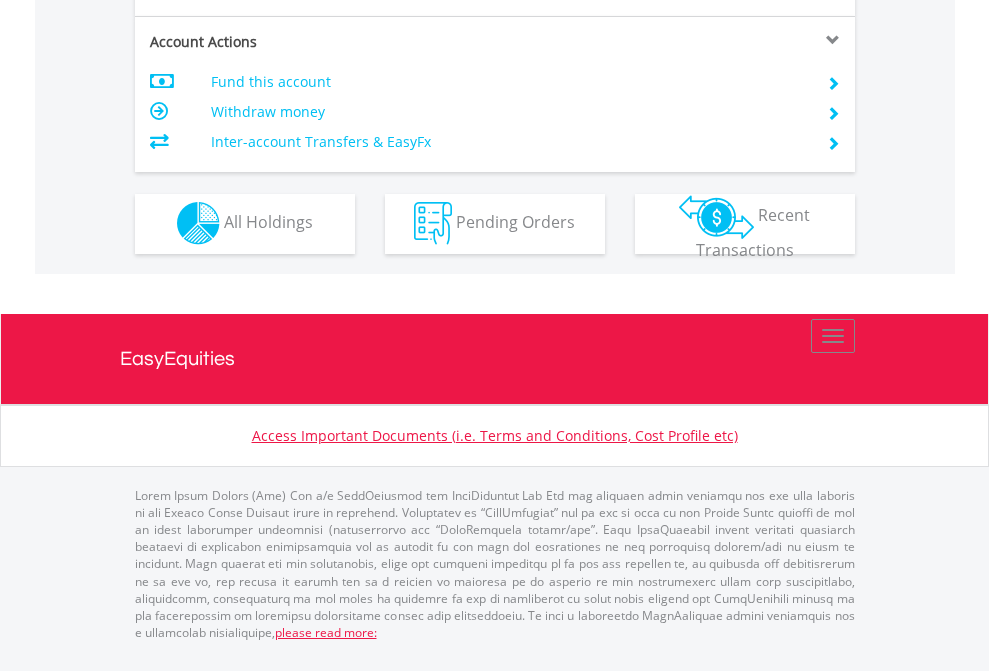 click on "Investment types" at bounding box center [706, -353] 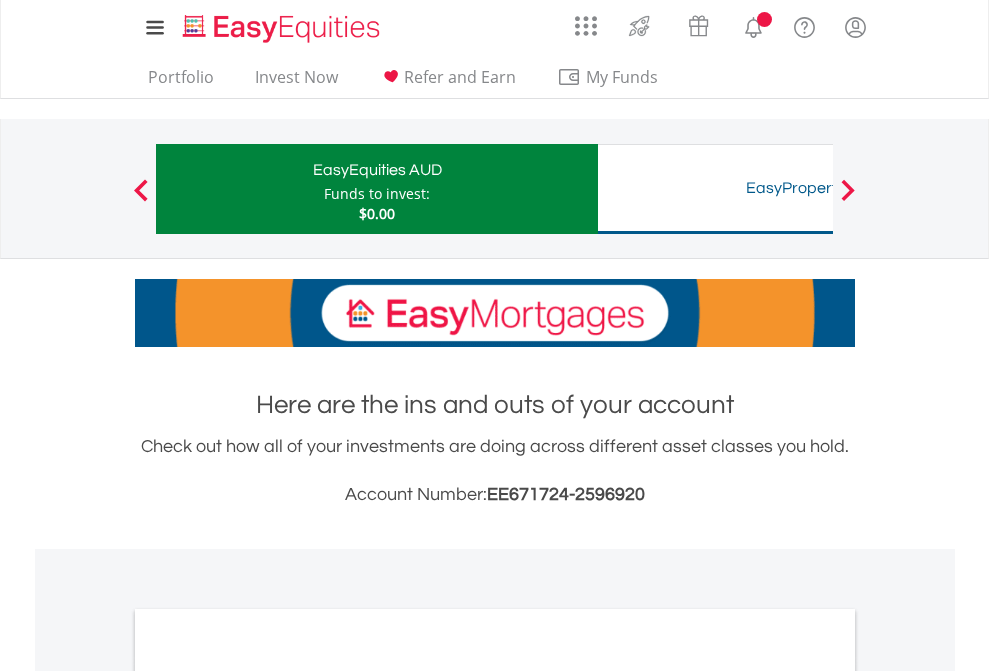 scroll, scrollTop: 0, scrollLeft: 0, axis: both 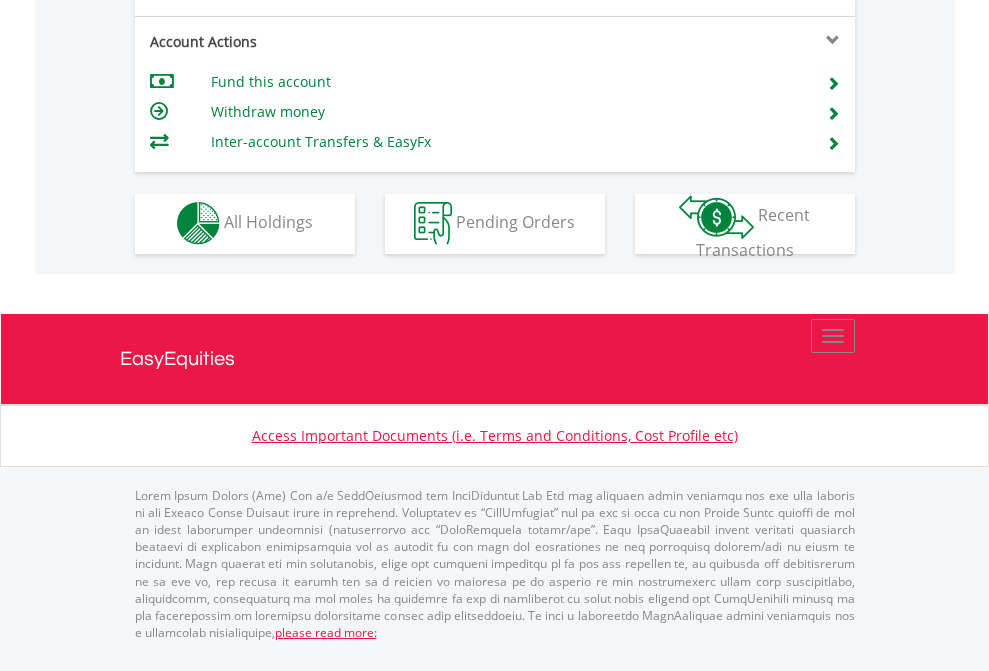 click on "Investment types" at bounding box center [706, -353] 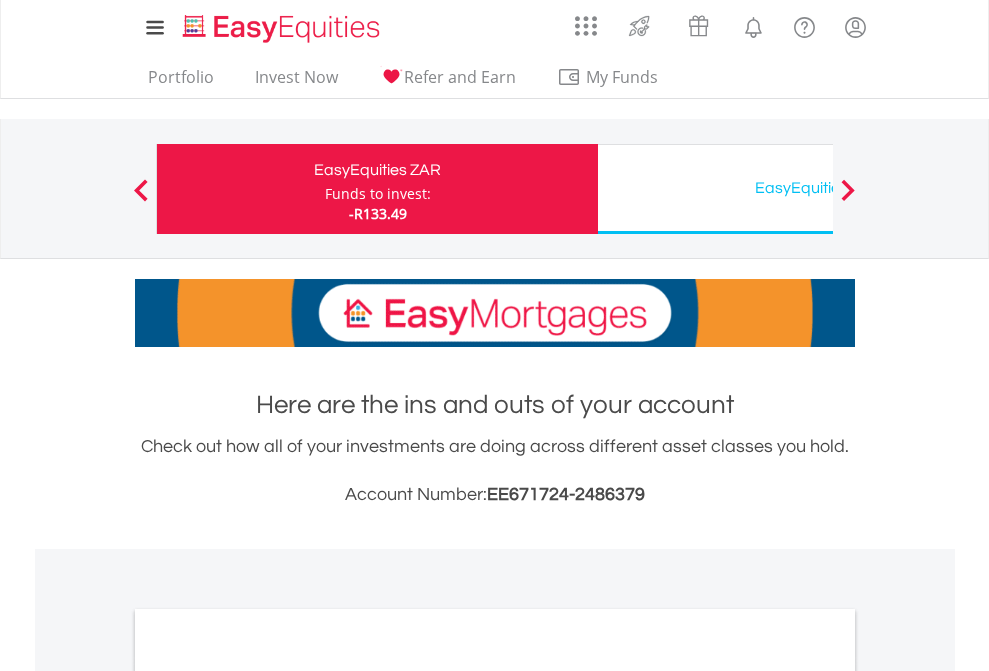 scroll, scrollTop: 1202, scrollLeft: 0, axis: vertical 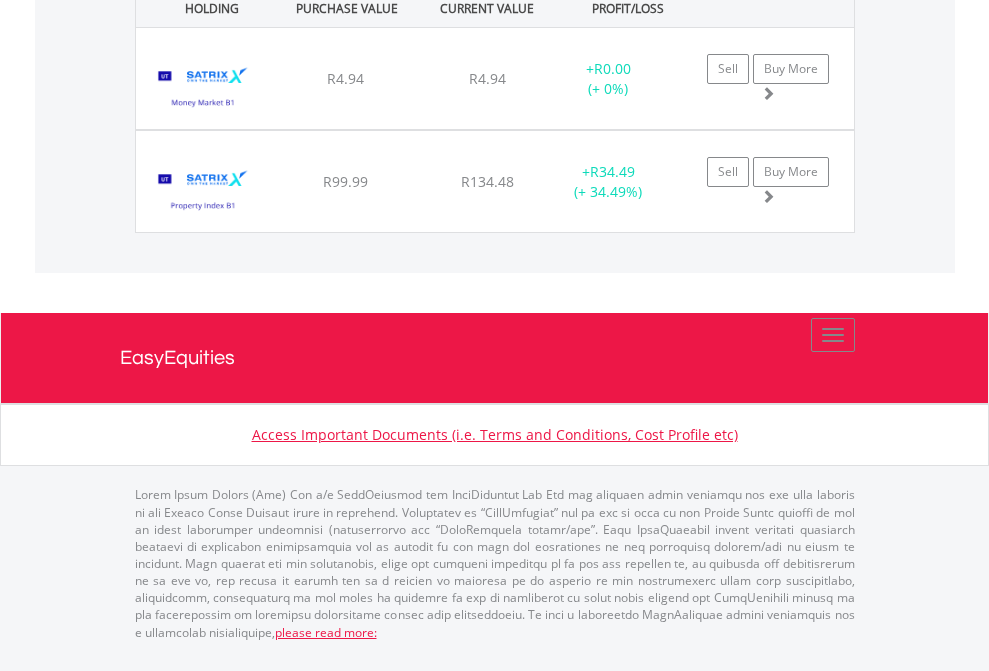 click on "EasyEquities USD" at bounding box center [818, -1722] 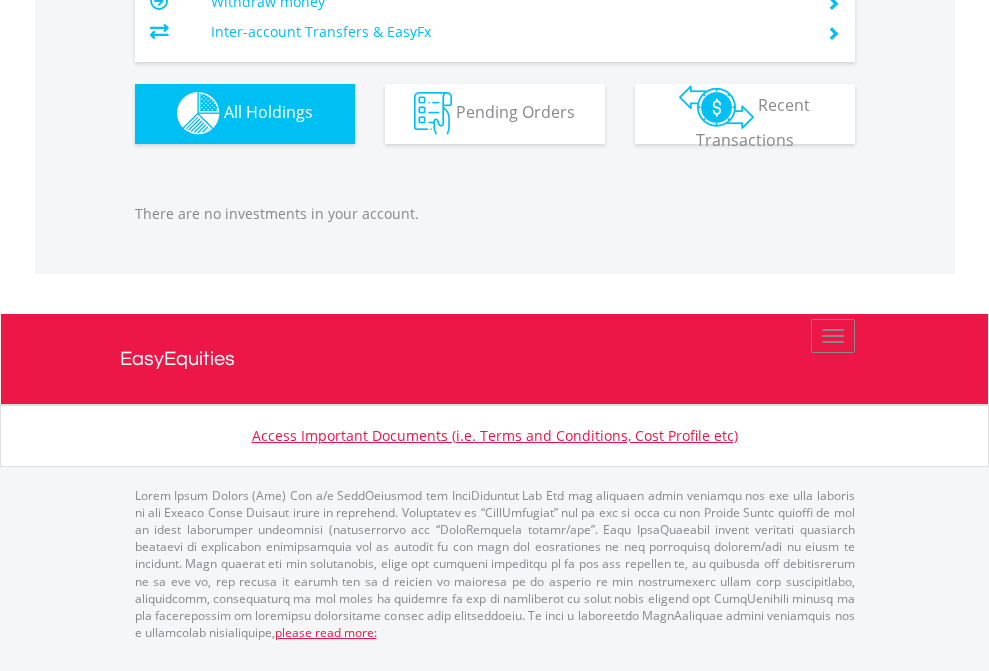 scroll, scrollTop: 1980, scrollLeft: 0, axis: vertical 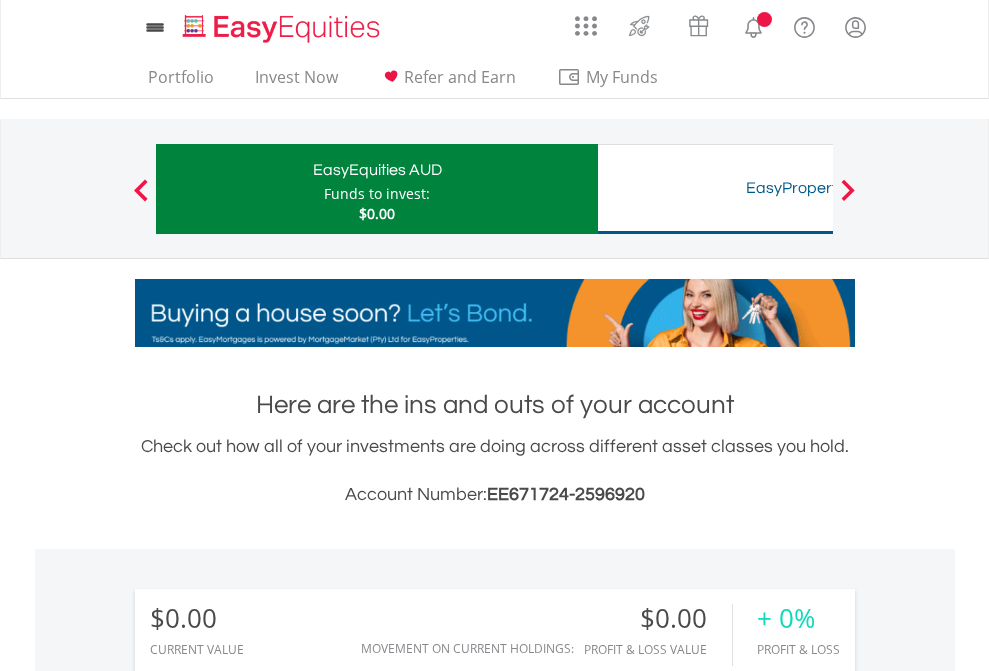 click on "All Holdings" at bounding box center [268, 1442] 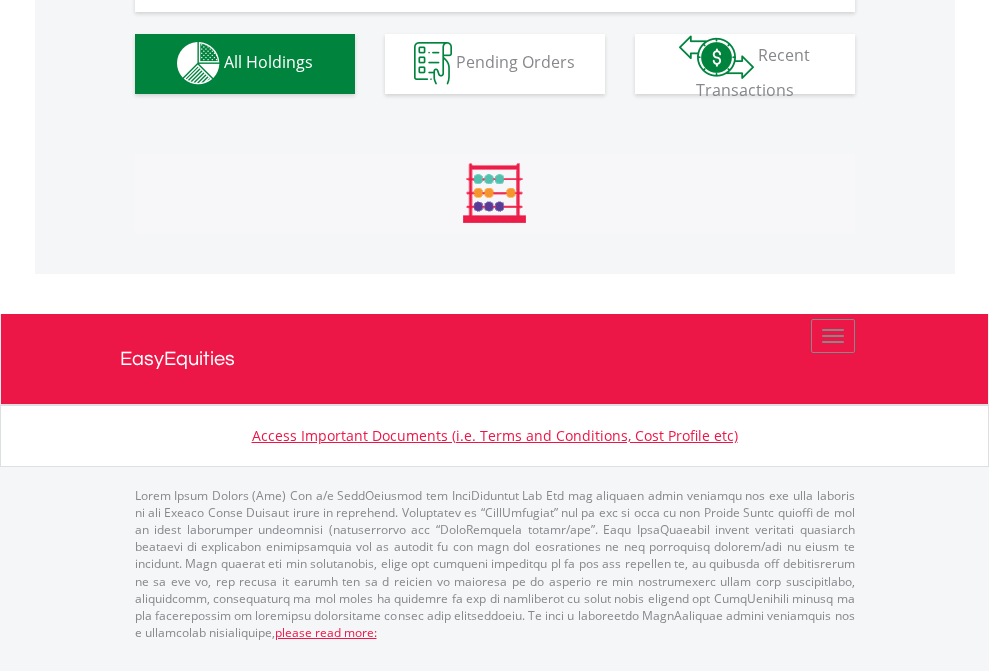 scroll, scrollTop: 1980, scrollLeft: 0, axis: vertical 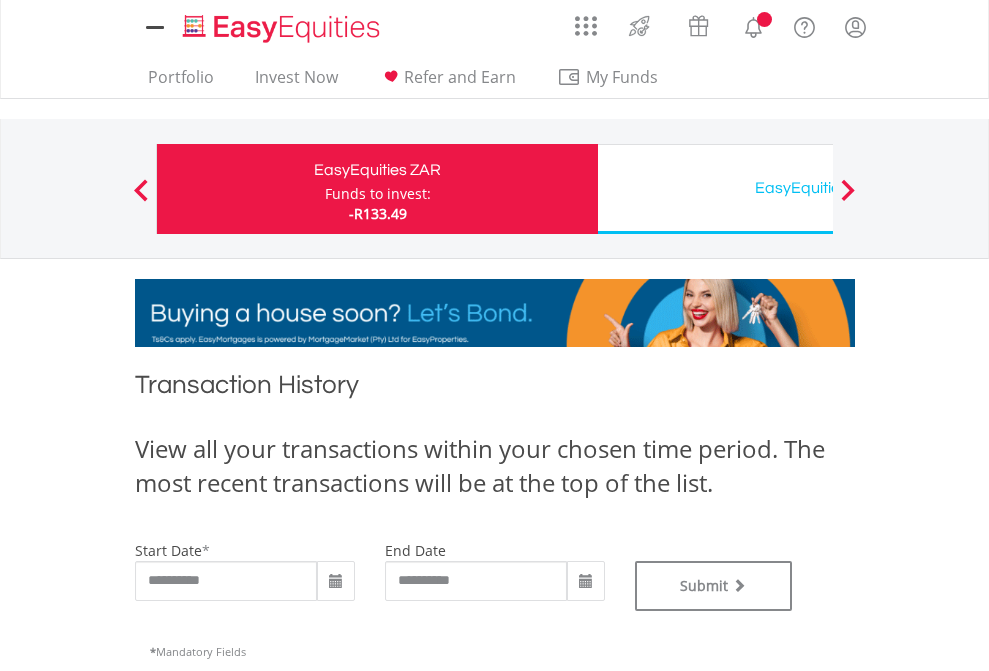 click on "EasyEquities USD" at bounding box center [818, 188] 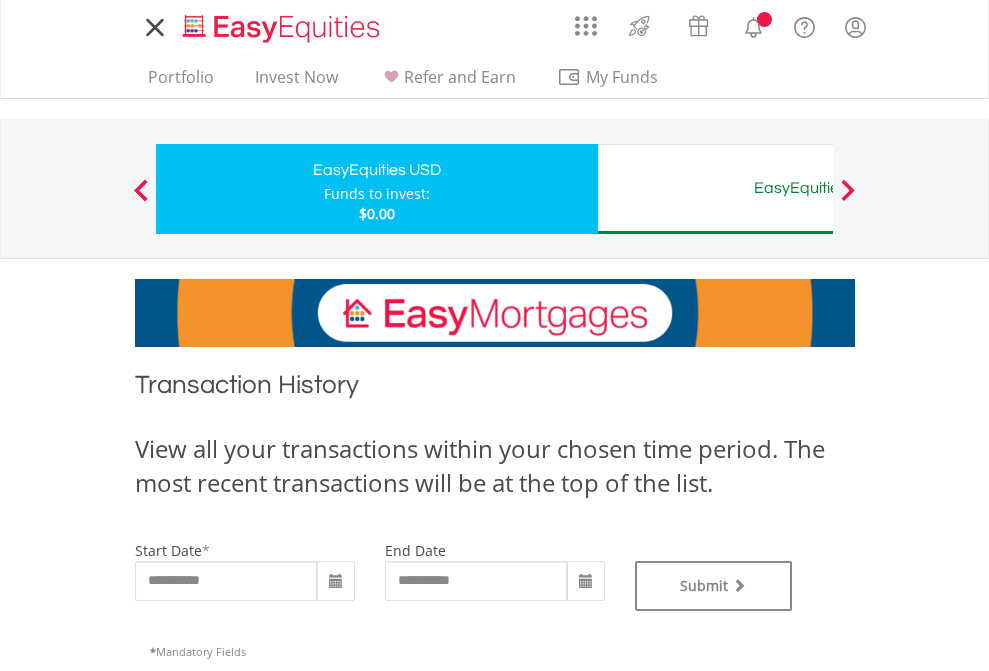 scroll, scrollTop: 0, scrollLeft: 0, axis: both 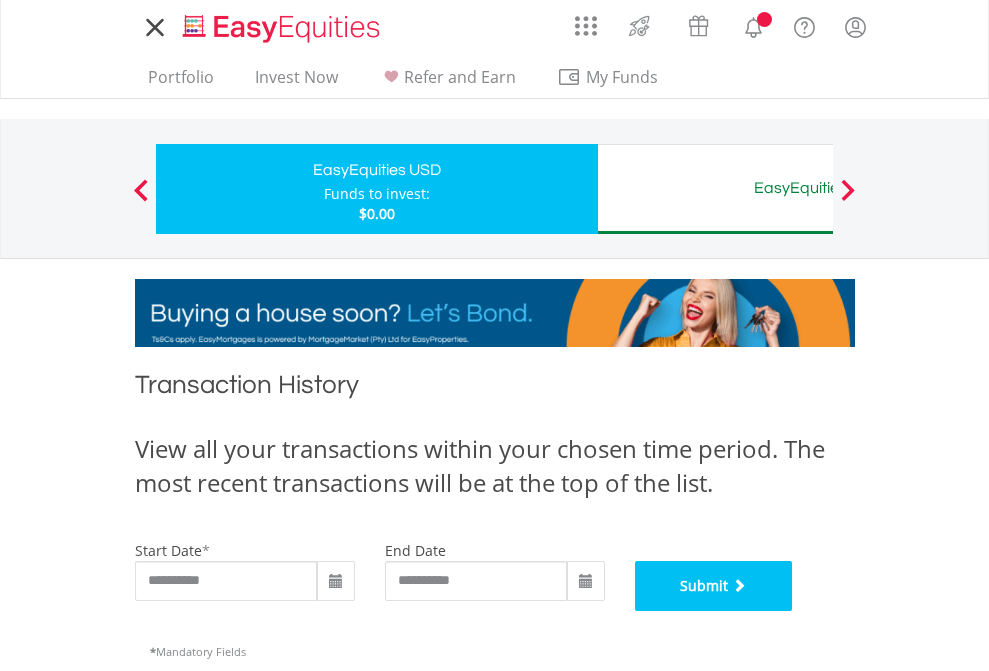 click on "Submit" at bounding box center (714, 586) 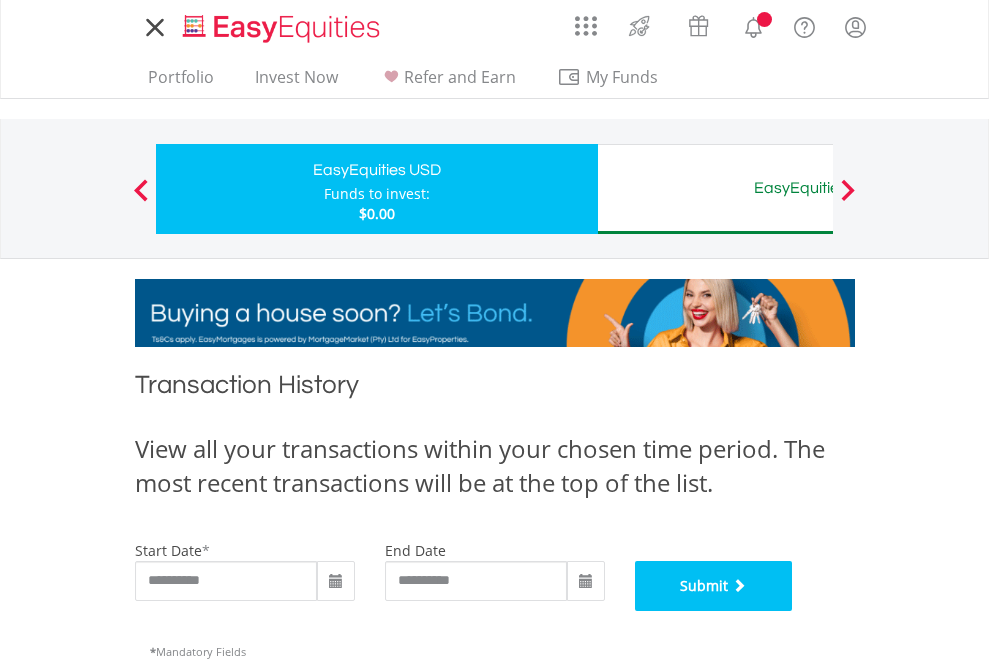 scroll, scrollTop: 811, scrollLeft: 0, axis: vertical 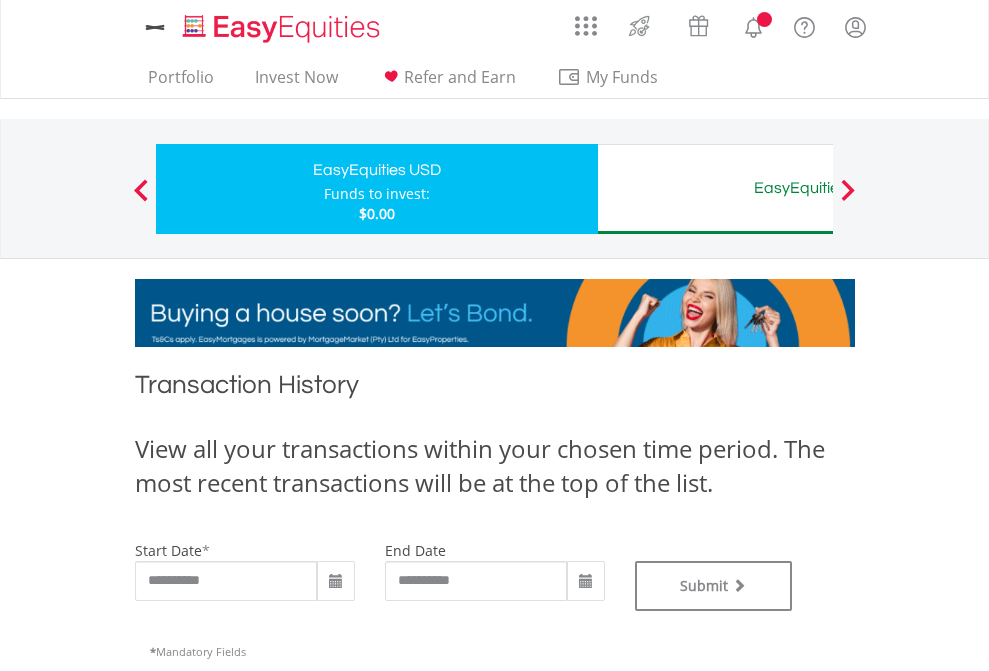 click on "EasyEquities AUD" at bounding box center [818, 188] 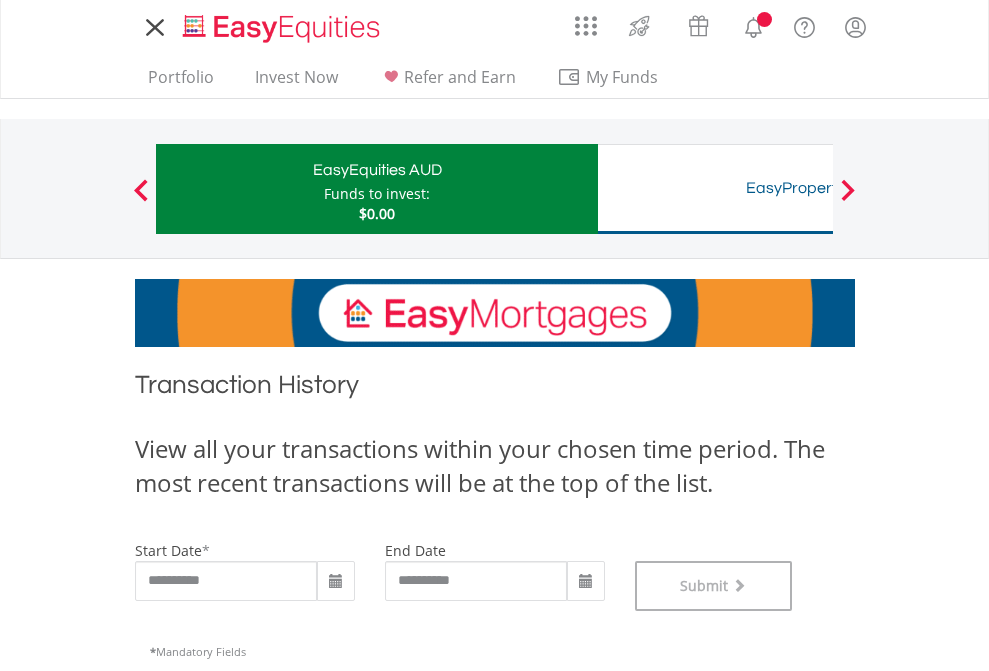 scroll, scrollTop: 811, scrollLeft: 0, axis: vertical 